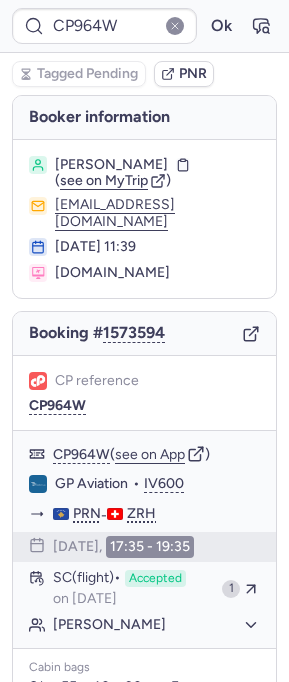 scroll, scrollTop: 0, scrollLeft: 0, axis: both 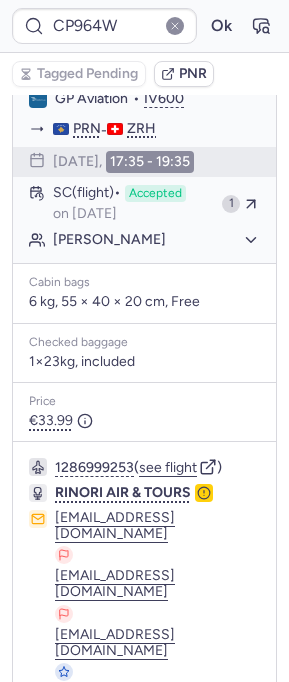 type on "CPLAFQ" 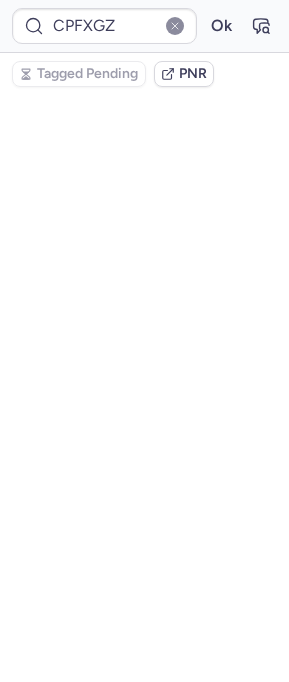 scroll, scrollTop: 0, scrollLeft: 0, axis: both 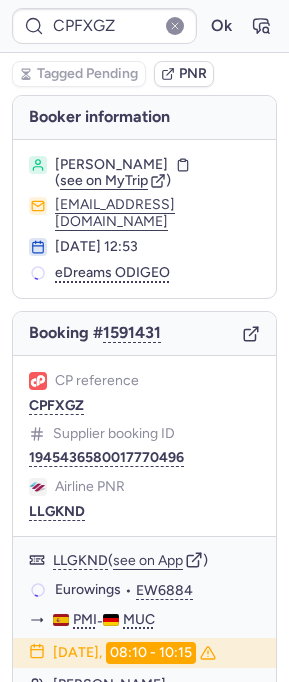 type on "CPDI5R" 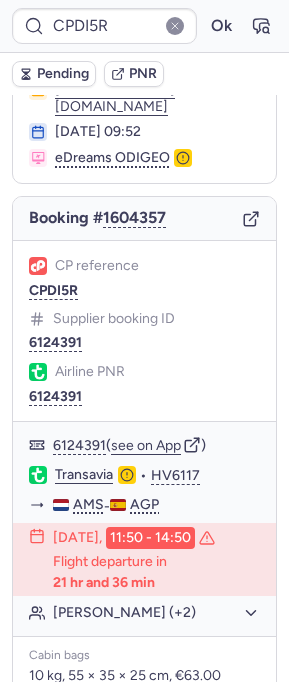scroll, scrollTop: 174, scrollLeft: 0, axis: vertical 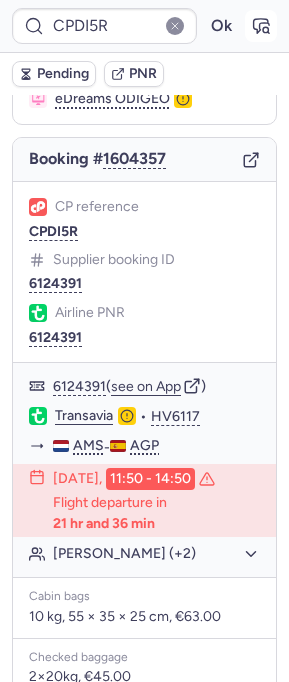 click 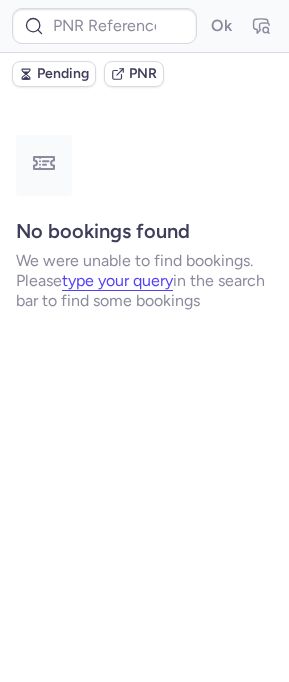 scroll, scrollTop: 0, scrollLeft: 0, axis: both 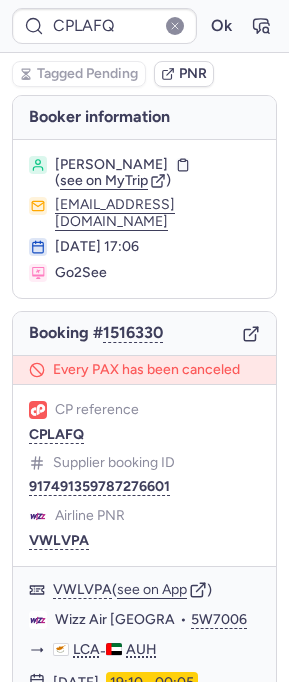 type on "CPEEFC" 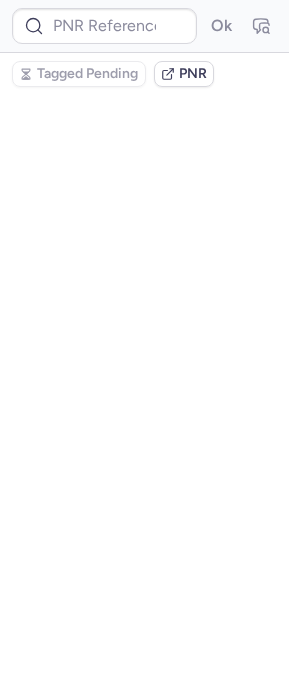 scroll, scrollTop: 0, scrollLeft: 0, axis: both 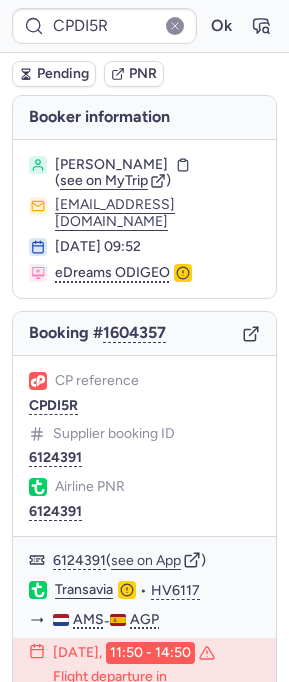 type on "CPEEFC" 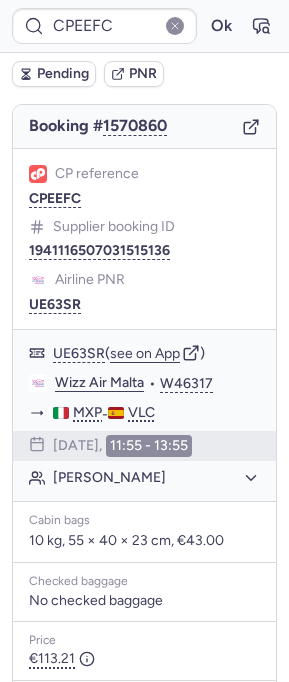 scroll, scrollTop: 0, scrollLeft: 0, axis: both 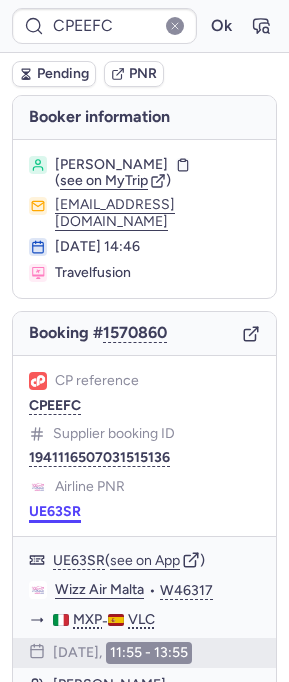 click on "UE63SR" at bounding box center (55, 512) 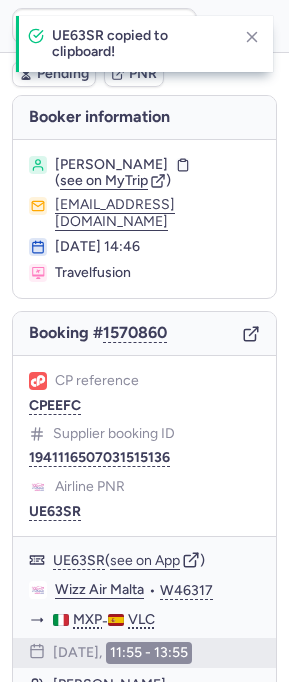 click on "CP reference CPEEFC Supplier booking ID 1941116507031515136 Airline PNR UE63SR" at bounding box center [144, 446] 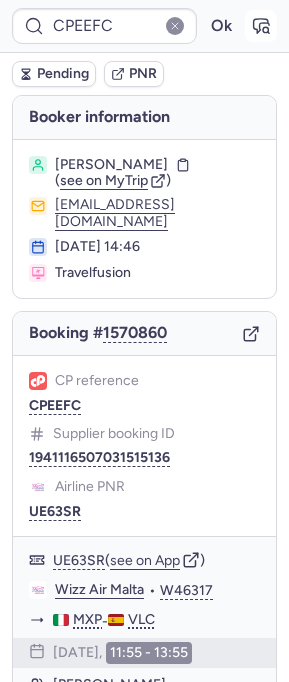 click 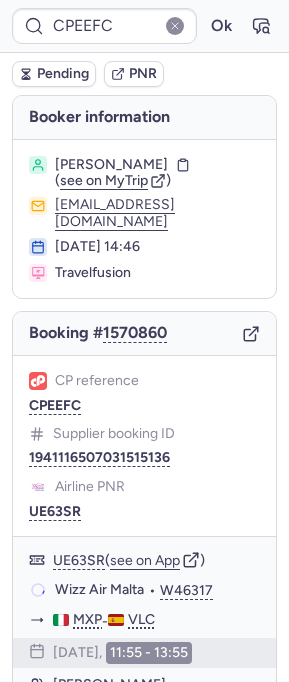 type on "CPLAFQ" 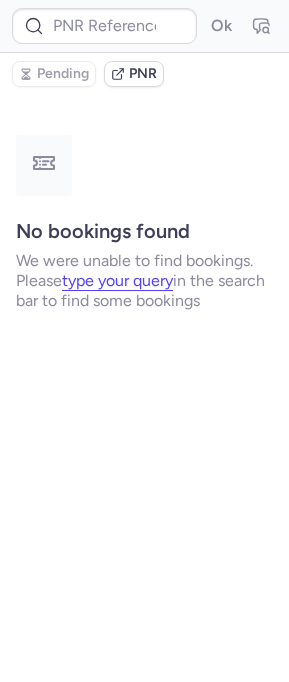 type on "CPEDYA" 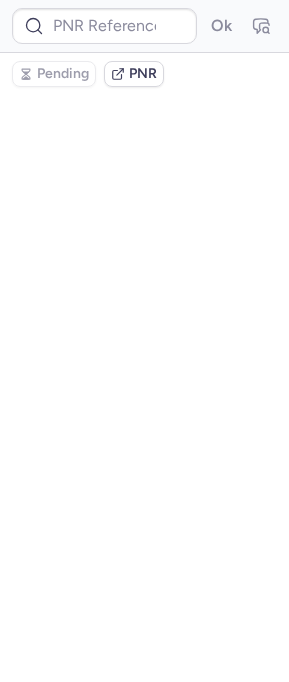 type on "CP5B3A" 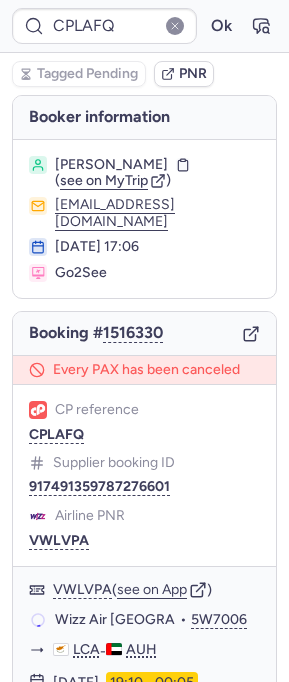 type on "CPTTUQ" 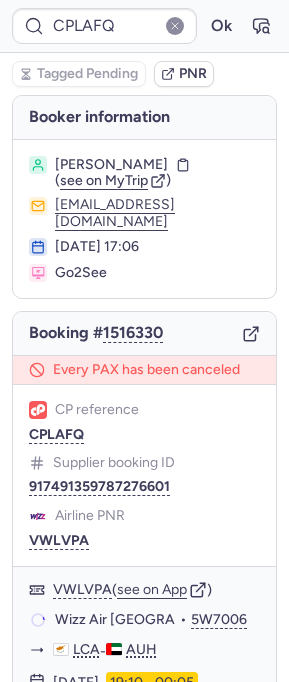 type on "CPEEFC" 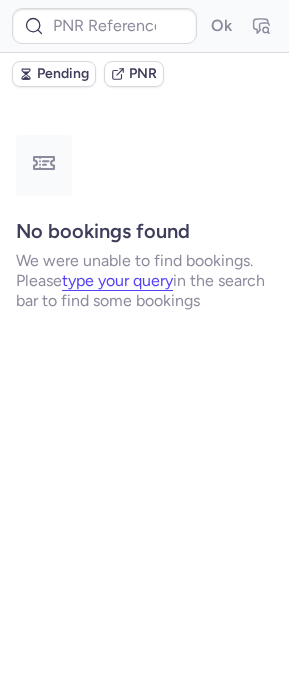 type on "CPLAFQ" 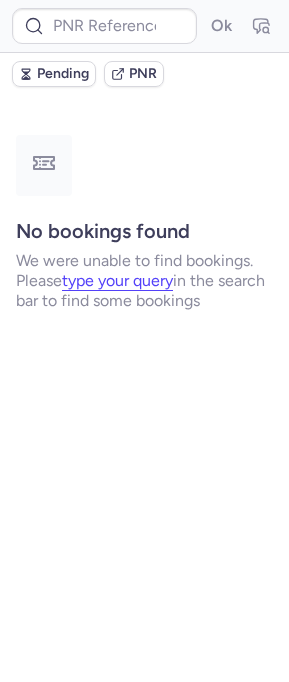 type on "CPEEFC" 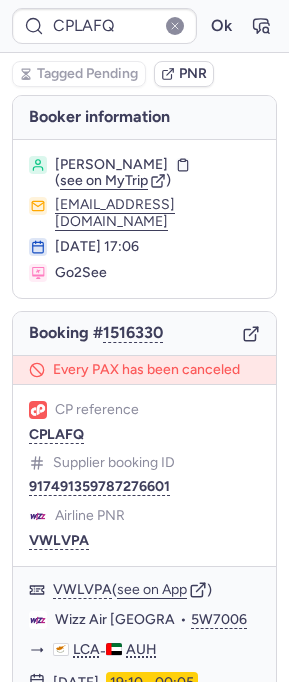 type on "CPONGF" 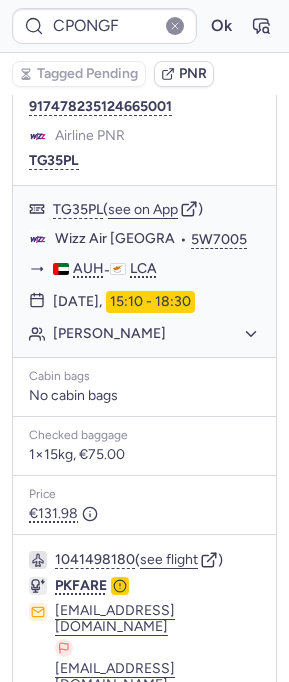 scroll, scrollTop: 468, scrollLeft: 0, axis: vertical 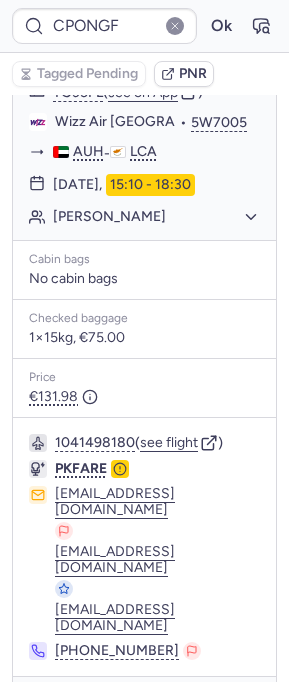 click at bounding box center [248, 705] 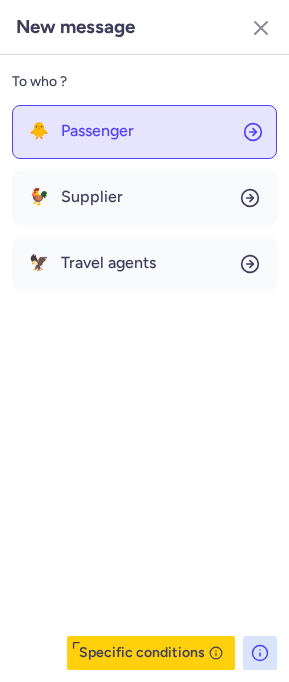 click on "🐥 Passenger" 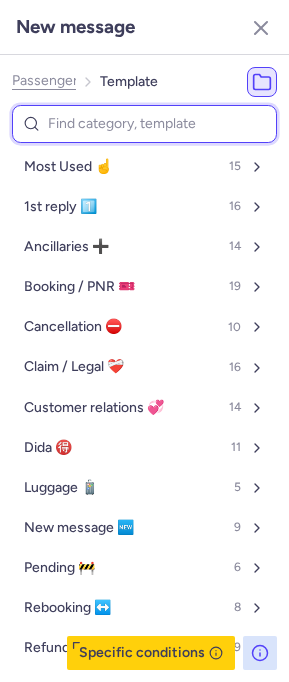 click at bounding box center [144, 124] 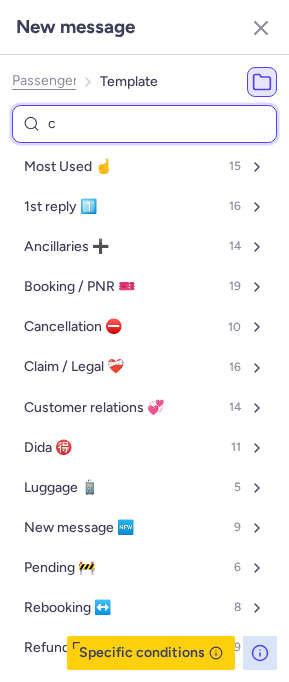 type on "ca" 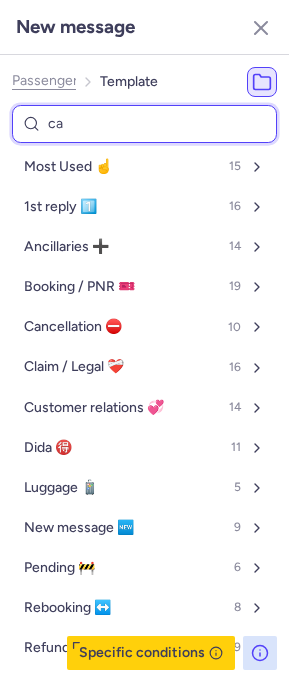 select on "en" 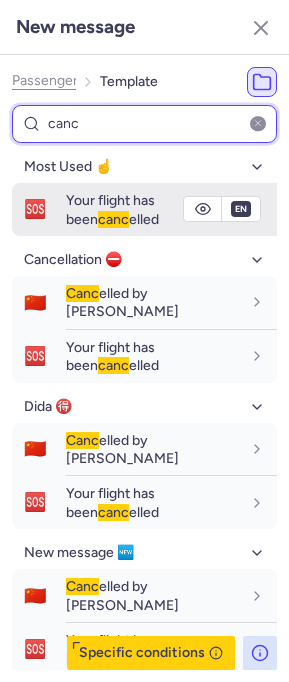 type on "canc" 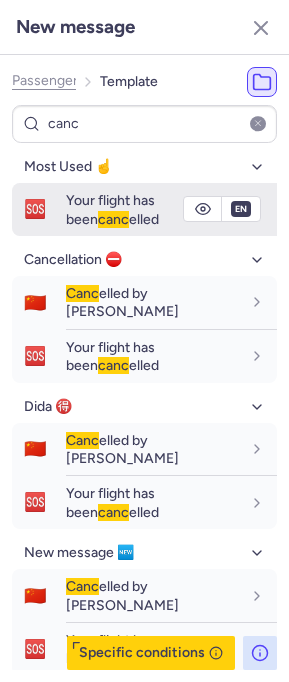 click on "Your flight has been  canc elled" at bounding box center (112, 209) 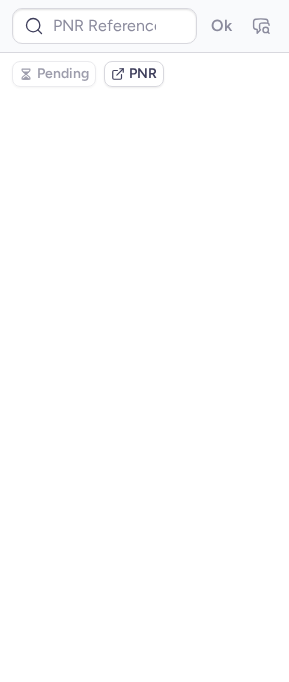 scroll, scrollTop: 0, scrollLeft: 0, axis: both 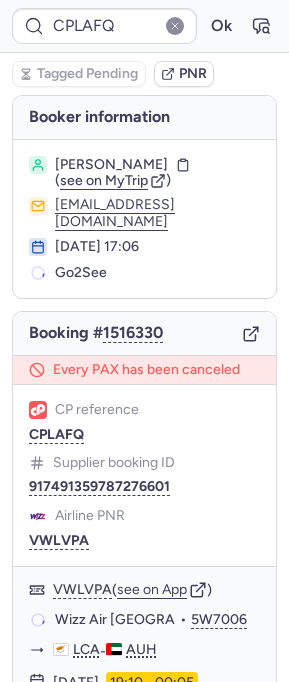 type on "CPONGF" 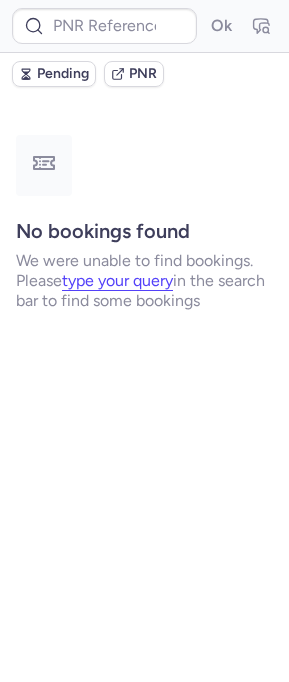 type on "CPLAFQ" 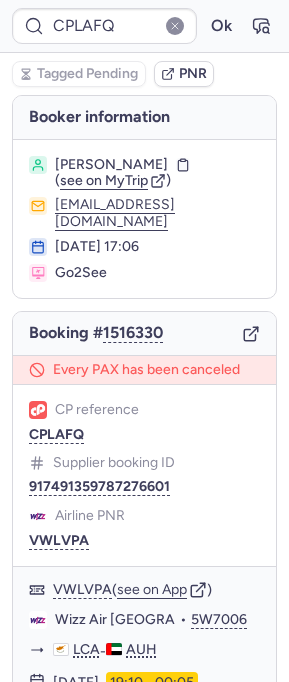 scroll, scrollTop: 473, scrollLeft: 0, axis: vertical 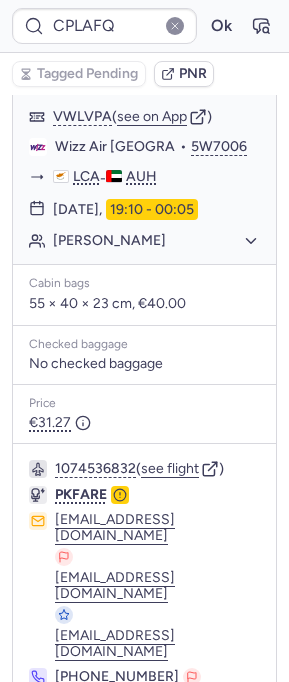 click 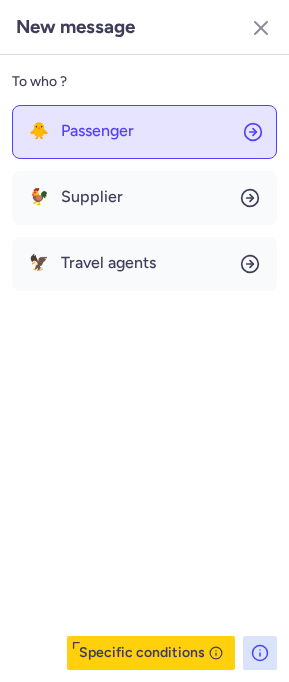 click on "🐥 Passenger" 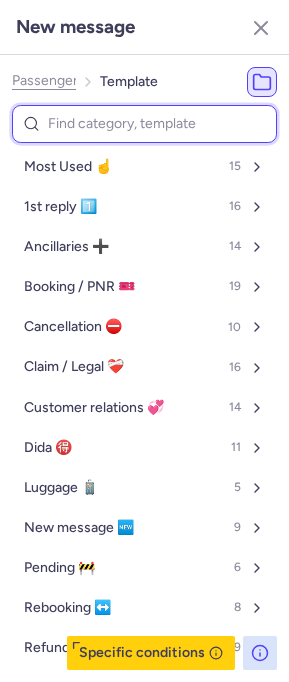 click at bounding box center [144, 124] 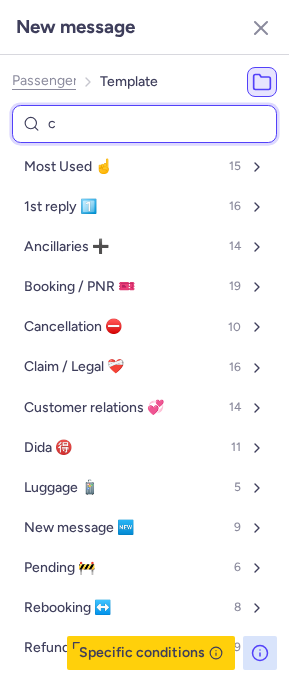 type on "ca" 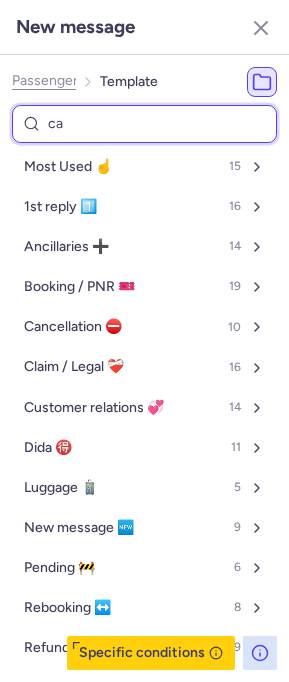 select on "en" 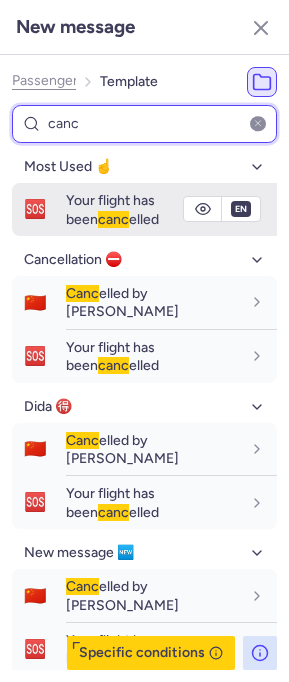 type on "canc" 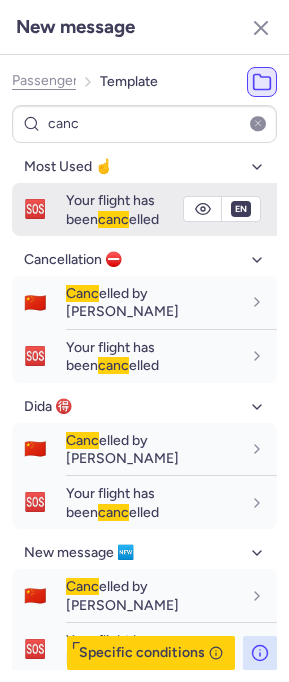 click on "Your flight has been  canc elled" at bounding box center [112, 209] 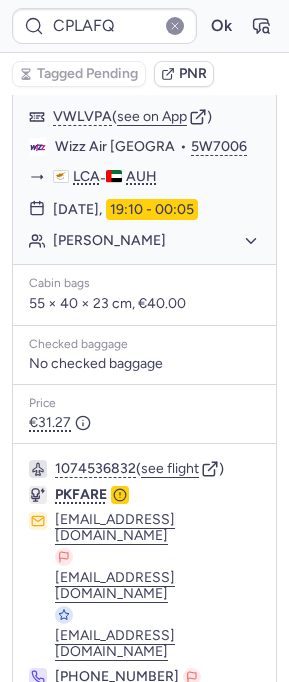 type on "CPONGF" 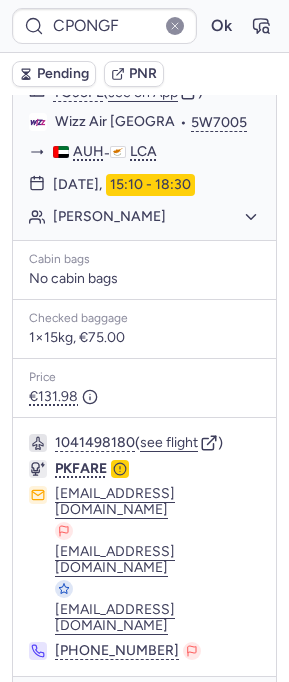 scroll, scrollTop: 351, scrollLeft: 0, axis: vertical 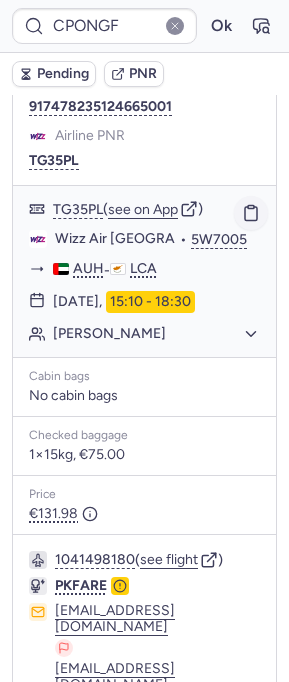 click 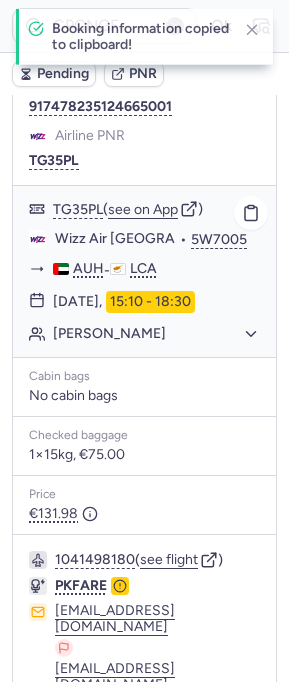 type 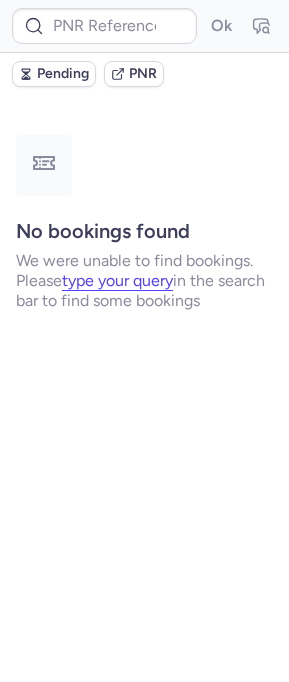 scroll, scrollTop: 0, scrollLeft: 0, axis: both 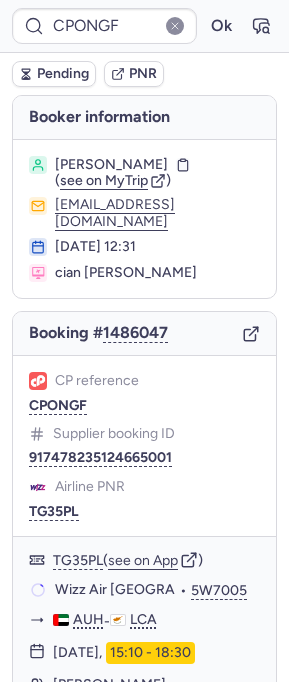 type on "CPLAFQ" 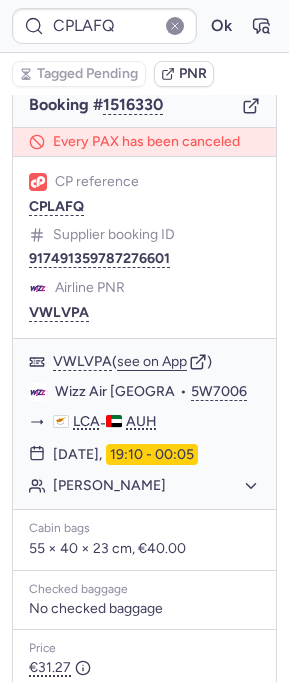 scroll, scrollTop: 244, scrollLeft: 0, axis: vertical 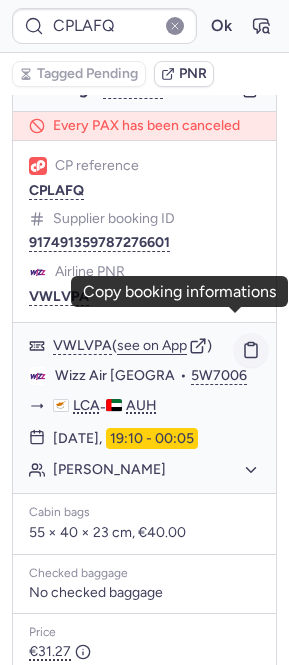 click 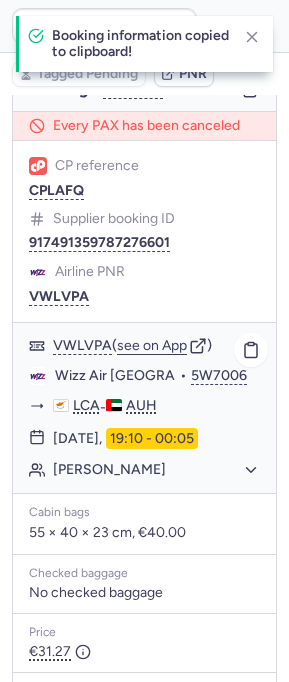 type 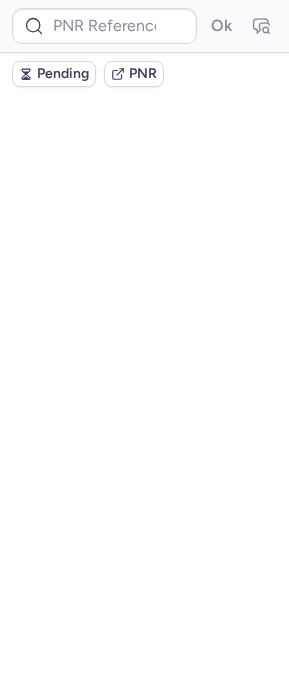 scroll, scrollTop: 0, scrollLeft: 0, axis: both 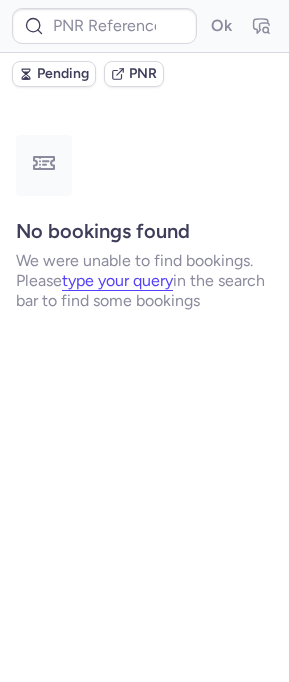 type on "CPLAFQ" 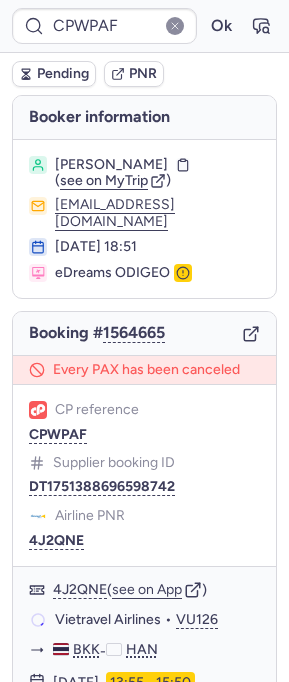 type on "CPLAFQ" 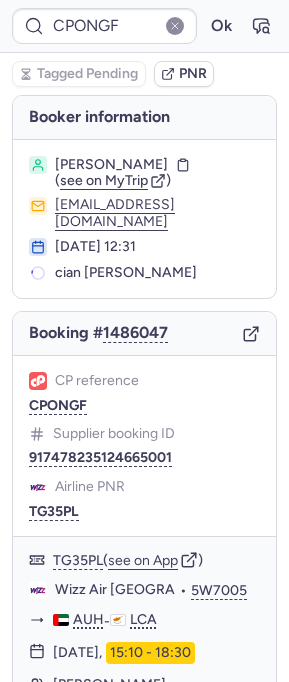 click on "Booking # 1486047" at bounding box center [144, 334] 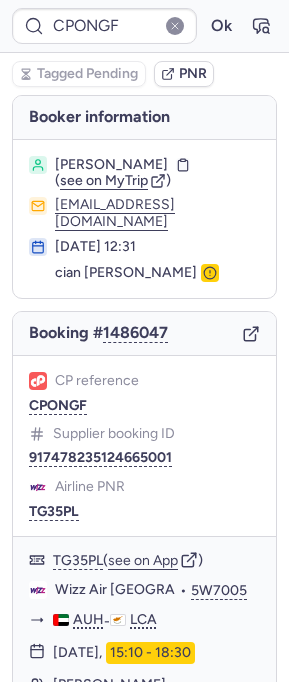 click 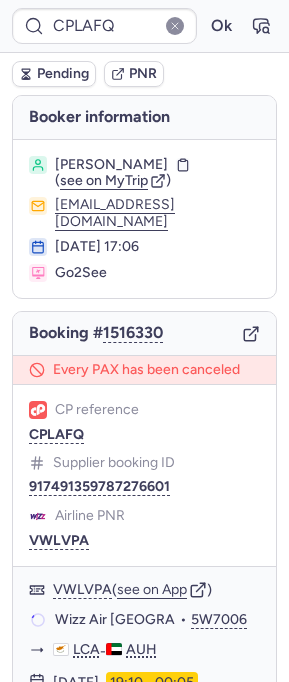 type on "CPDI5R" 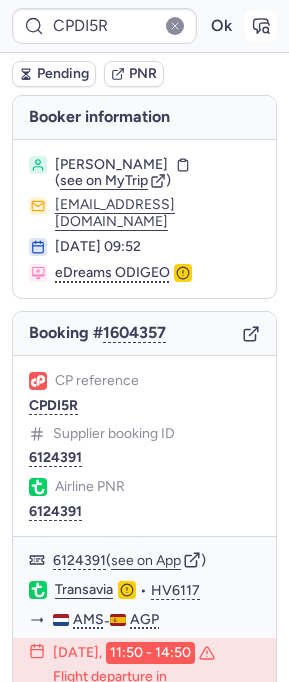 click 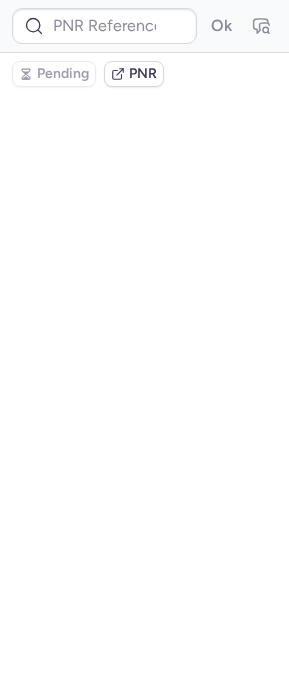 scroll, scrollTop: 0, scrollLeft: 0, axis: both 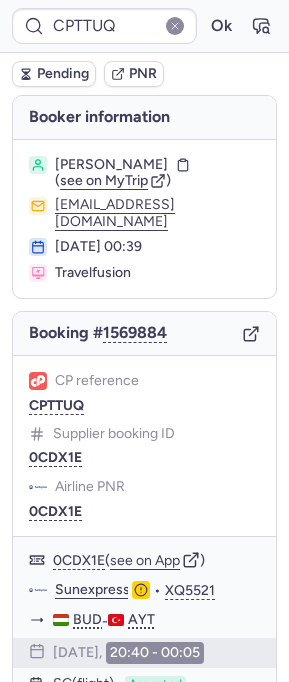 type on "CPLAFQ" 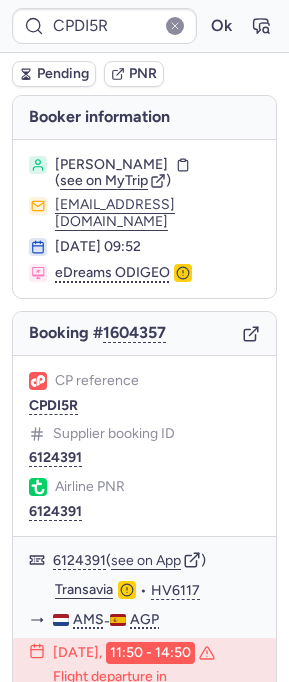 type on "CPEEFC" 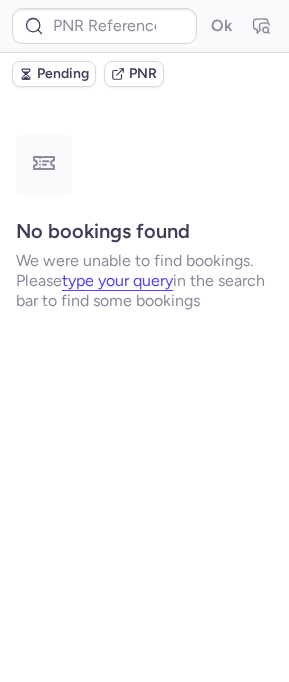 type on "CPTTUQ" 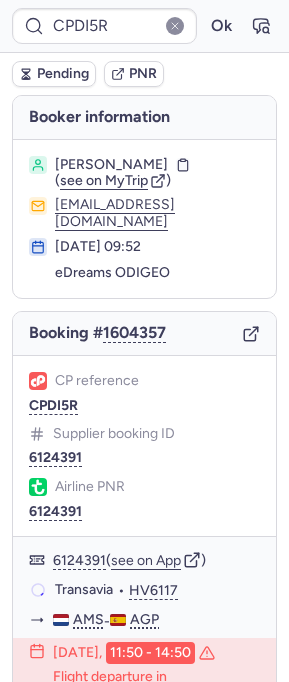 type on "CPTTUQ" 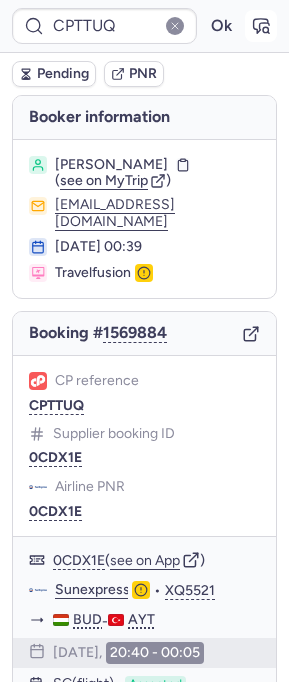 click 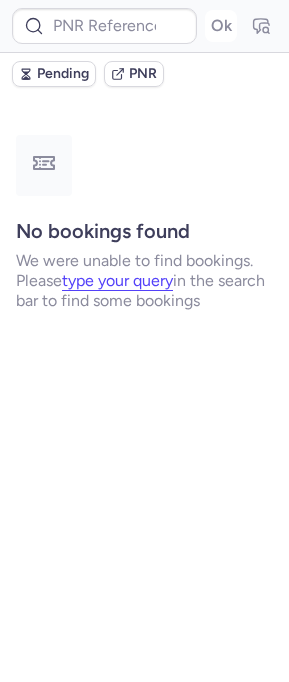 type on "CPTTUQ" 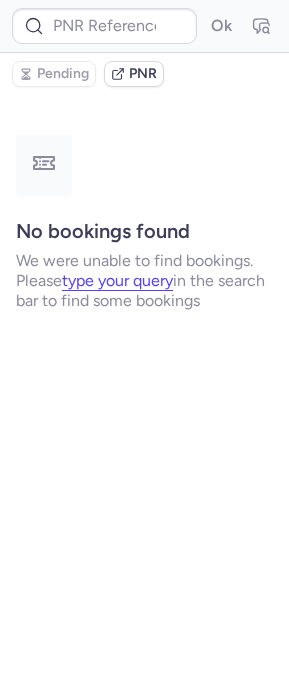 type on "CPJNNZ" 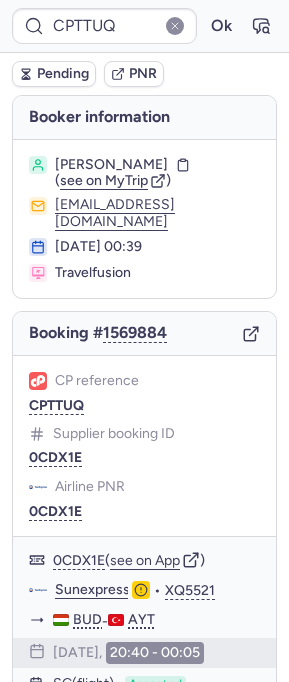 scroll, scrollTop: 471, scrollLeft: 0, axis: vertical 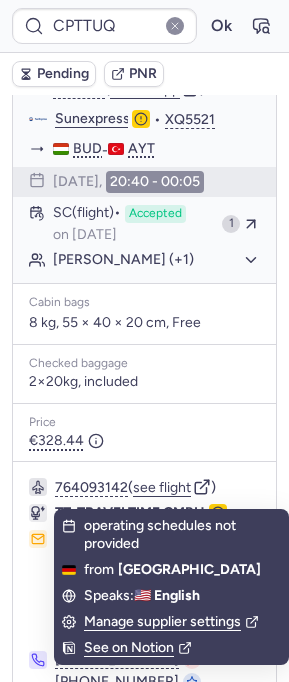 click on "Cabin bags" at bounding box center [144, 303] 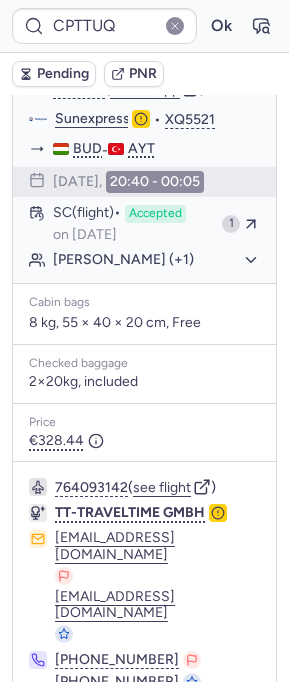 click 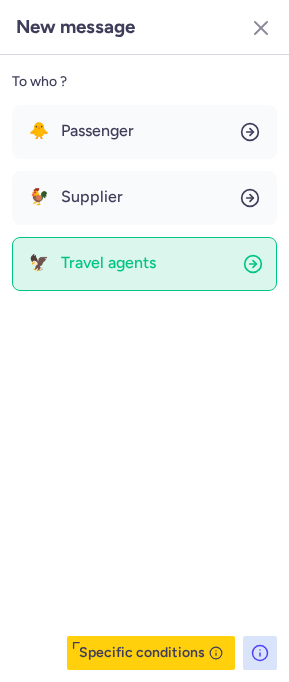 click on "Travel agents" at bounding box center (108, 263) 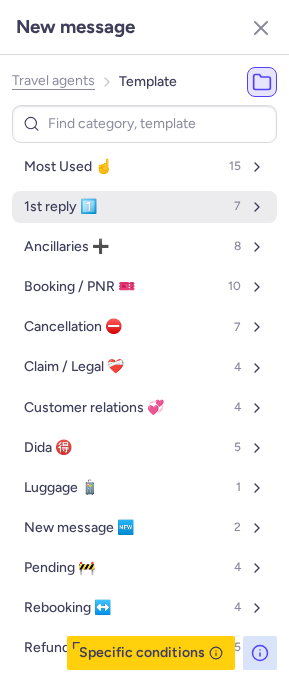 click on "1st reply 1️⃣ 7" at bounding box center [144, 207] 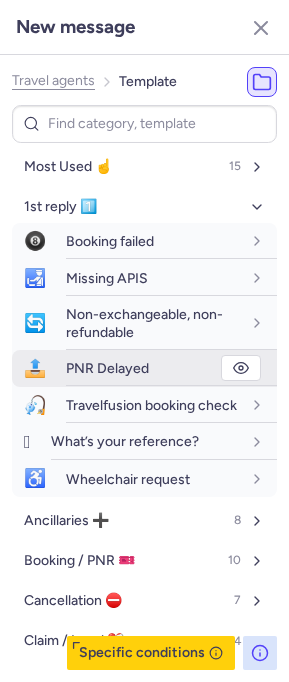 click on "PNR Delayed" at bounding box center [107, 368] 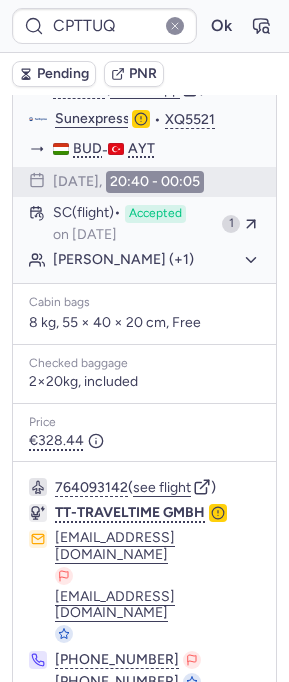 scroll, scrollTop: 314, scrollLeft: 0, axis: vertical 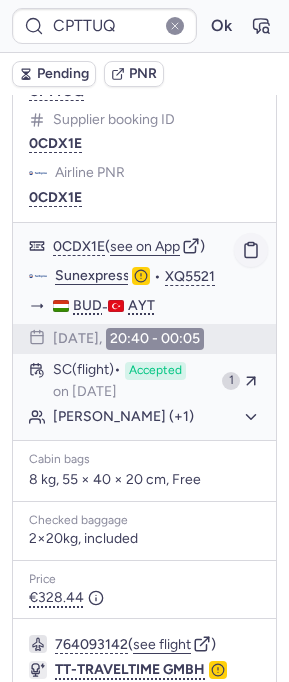 click 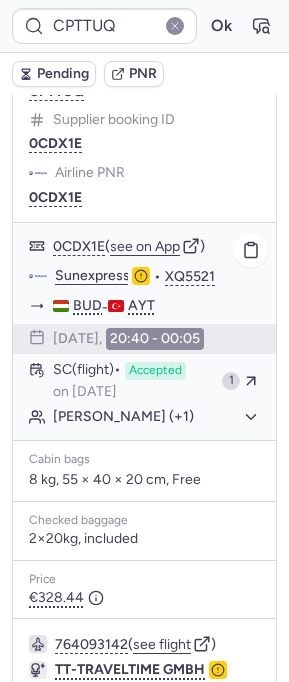type on "CPLAFQ" 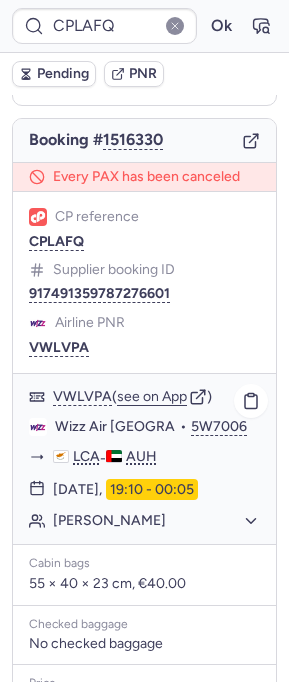 scroll, scrollTop: 0, scrollLeft: 0, axis: both 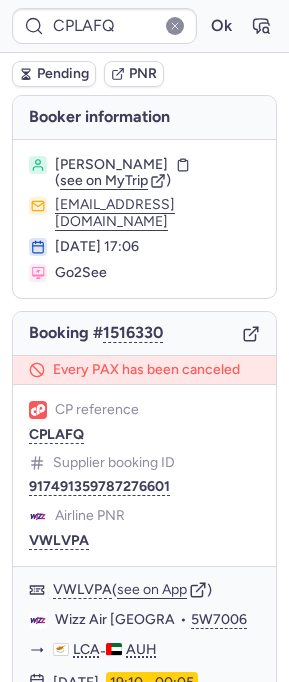 click on "Go2See" at bounding box center (81, 273) 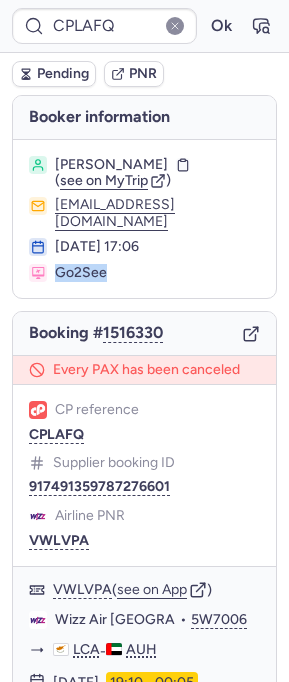 click on "Go2See" at bounding box center (81, 273) 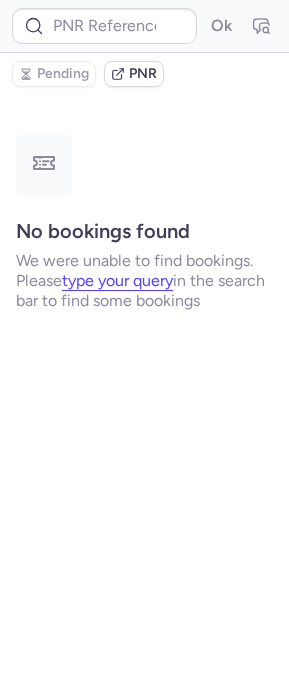 type on "CPTDVC" 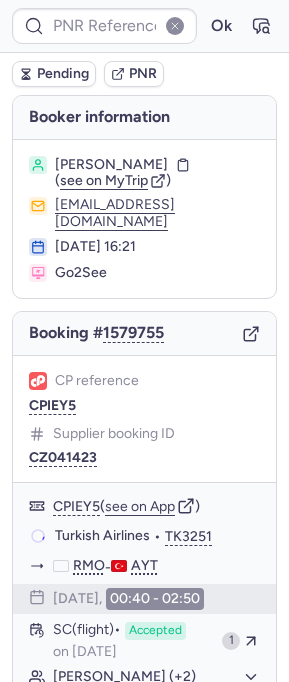 type on "CPGW3S" 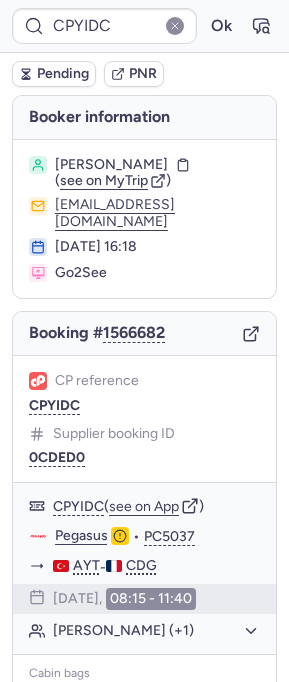 type on "CPLAFQ" 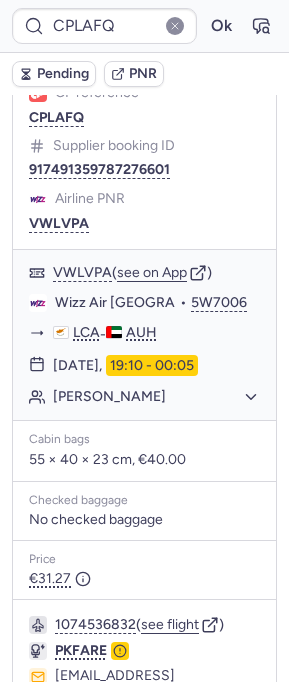 scroll, scrollTop: 473, scrollLeft: 0, axis: vertical 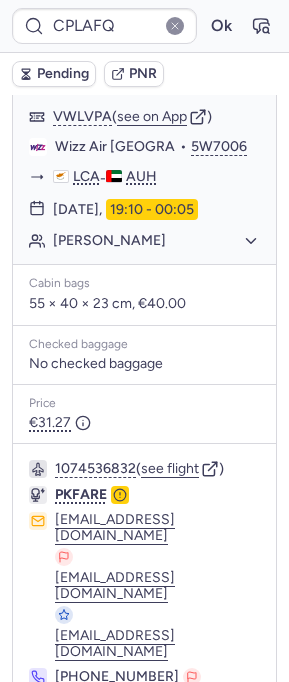 click on "Specific conditions" at bounding box center (144, 731) 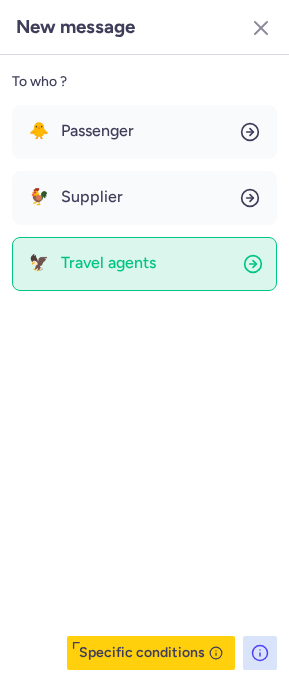 click on "Travel agents" at bounding box center [108, 263] 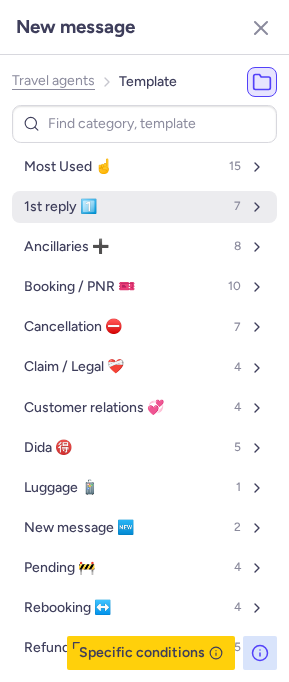 click on "1st reply 1️⃣" at bounding box center [60, 207] 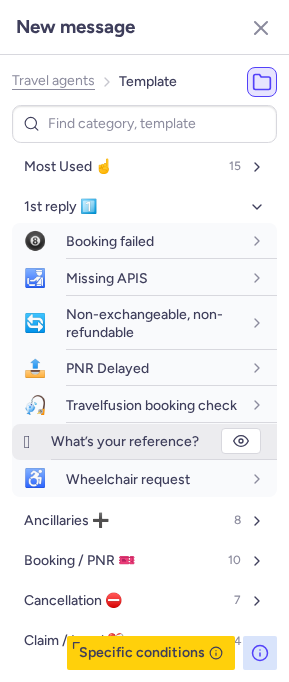 click on "What’s your reference?" at bounding box center (125, 441) 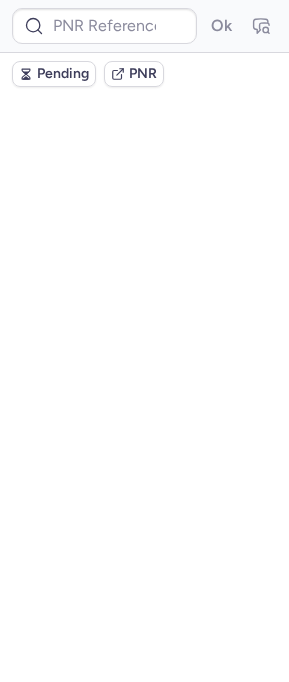 scroll, scrollTop: 0, scrollLeft: 0, axis: both 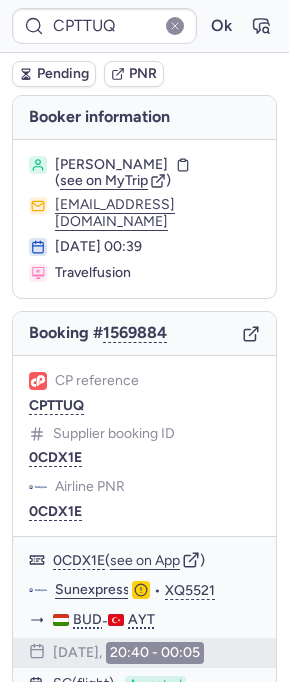 type on "CPLAFQ" 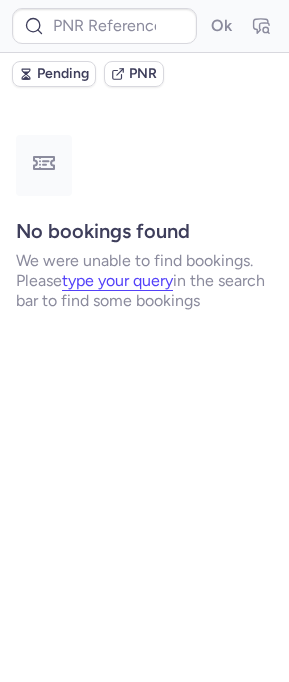 type on "CPTTUQ" 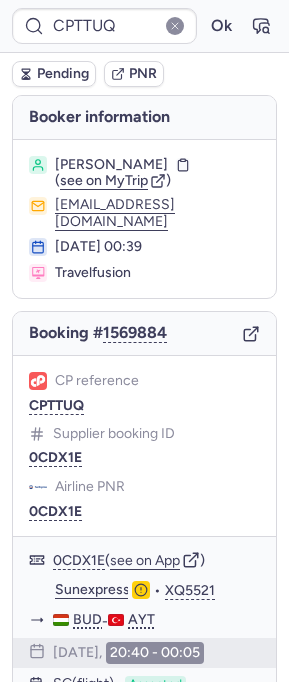 click on "Pending" at bounding box center (54, 74) 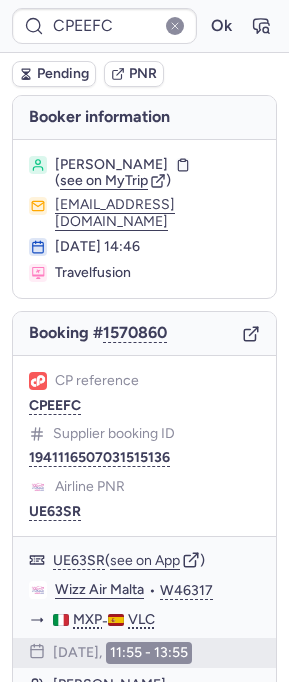 type on "CPTTUQ" 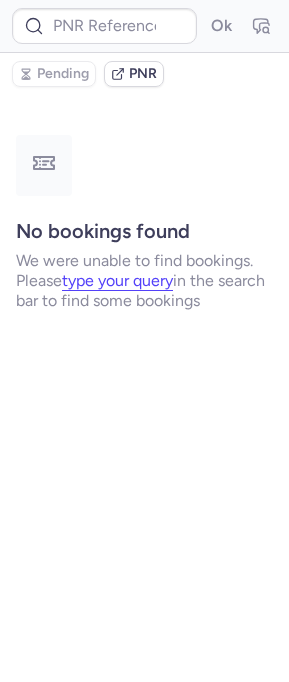 type on "CPLAFQ" 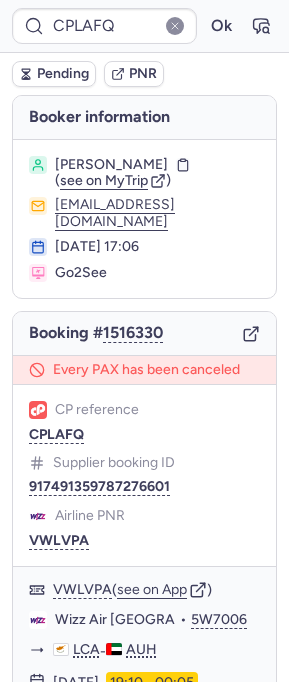 scroll, scrollTop: 473, scrollLeft: 0, axis: vertical 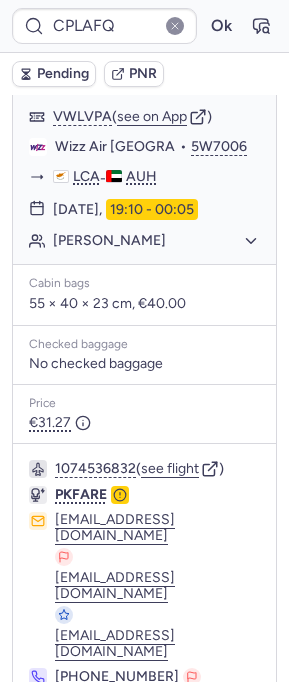 click 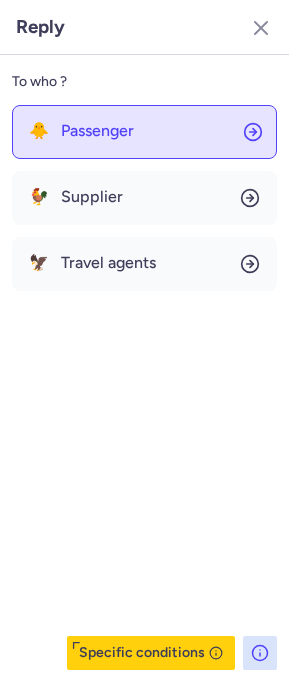 click on "🐥 Passenger" 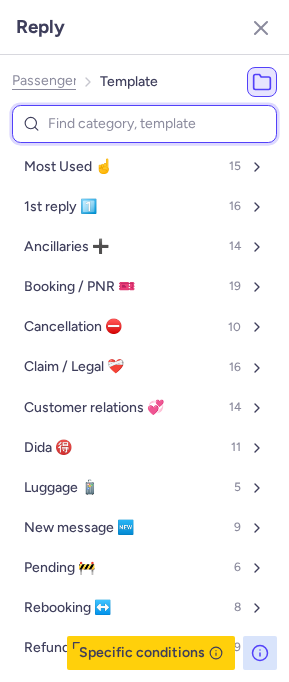 click at bounding box center (144, 124) 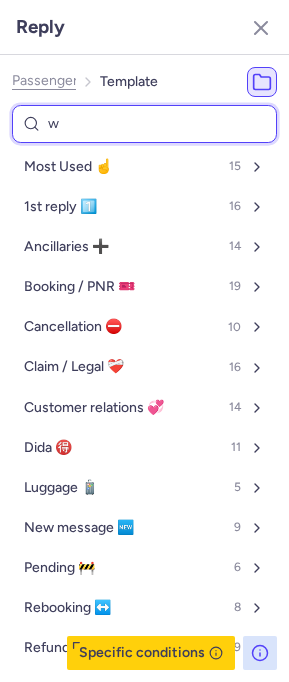 type on "wh" 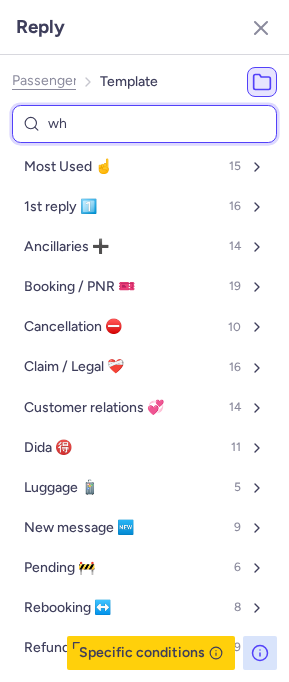 select on "en" 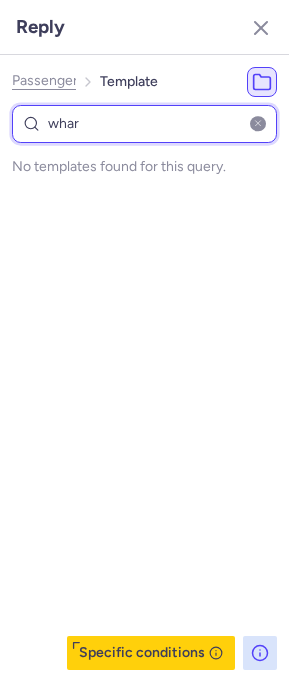 type on "wha" 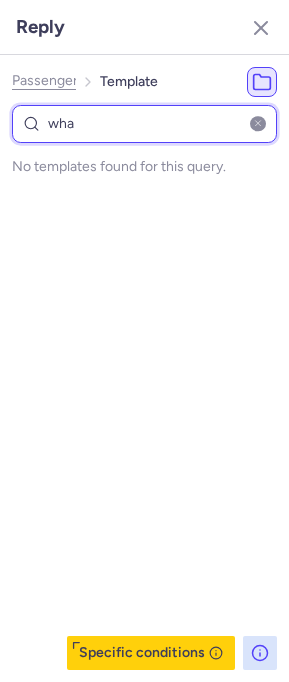 select on "en" 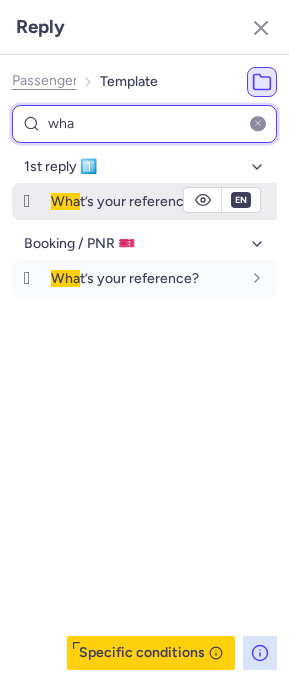 type on "wha" 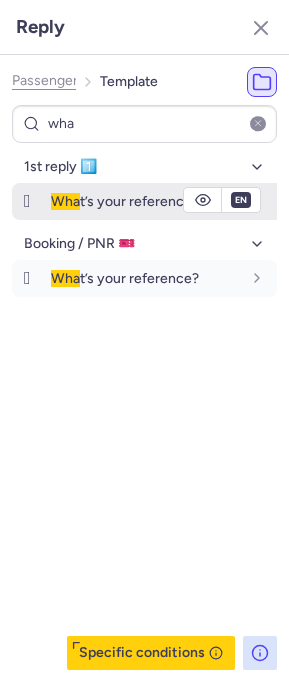 click on "🛞" at bounding box center [27, 201] 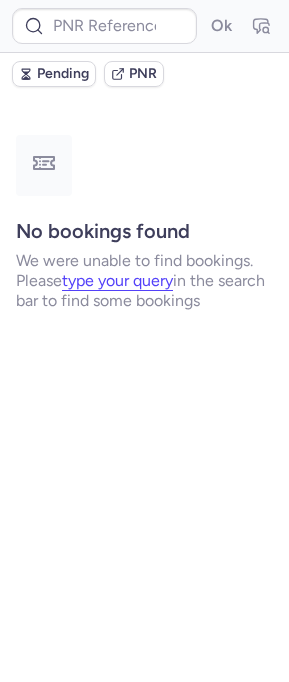 scroll, scrollTop: 0, scrollLeft: 0, axis: both 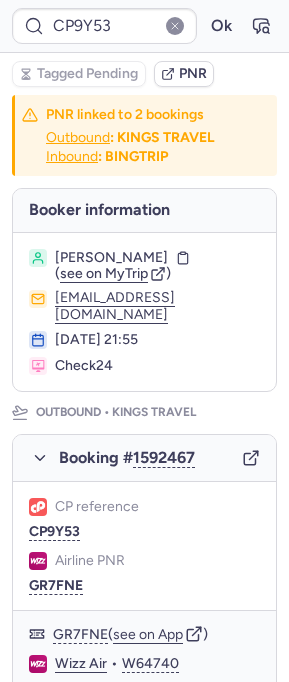 type on "CPDI5R" 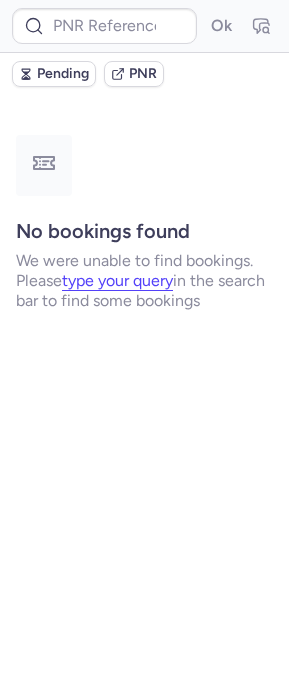 type on "CPDI5R" 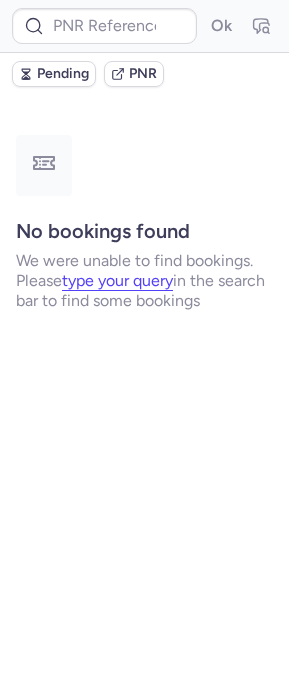 type on "CPDI5R" 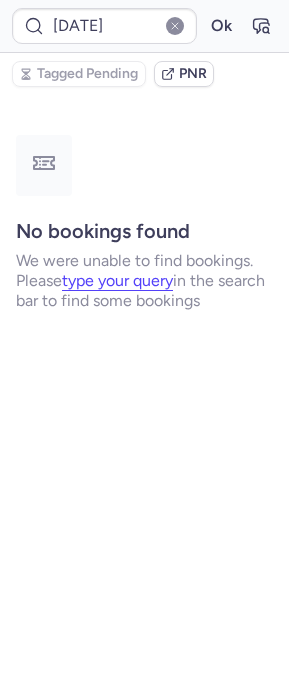 type on "CPNE8C" 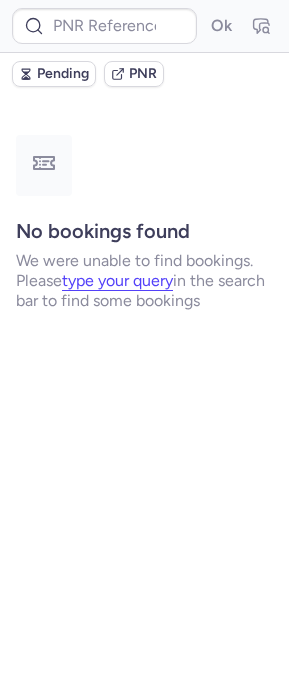 type on "CP3M7B" 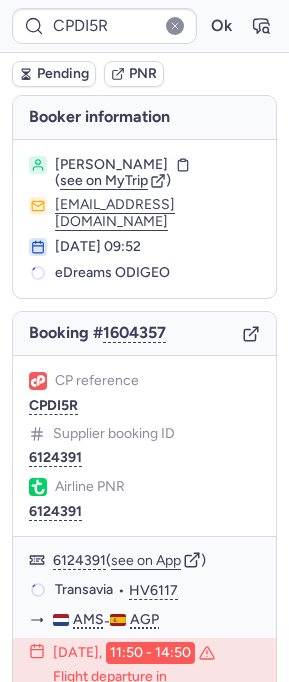scroll, scrollTop: 0, scrollLeft: 0, axis: both 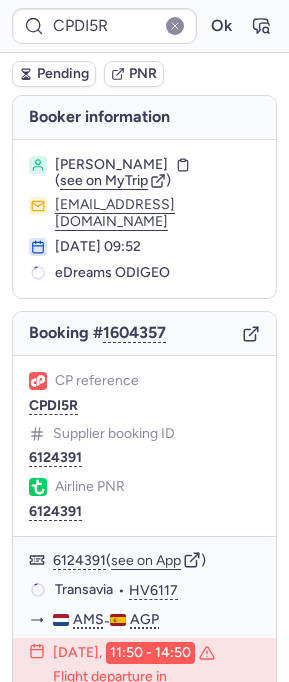 type on "CPWSML" 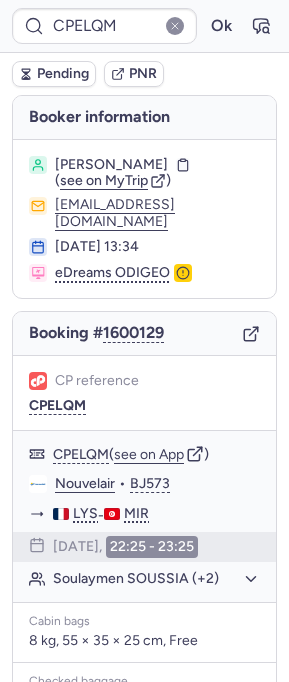 type on "CPHQWU" 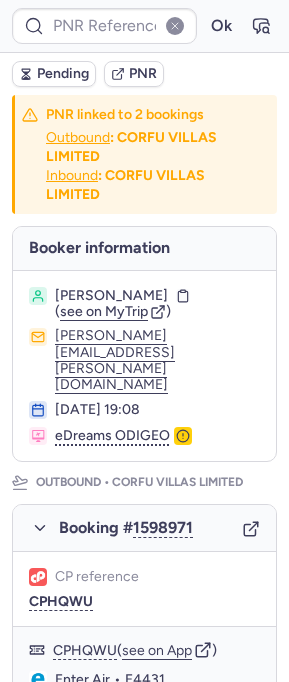 type on "CPKYCZ" 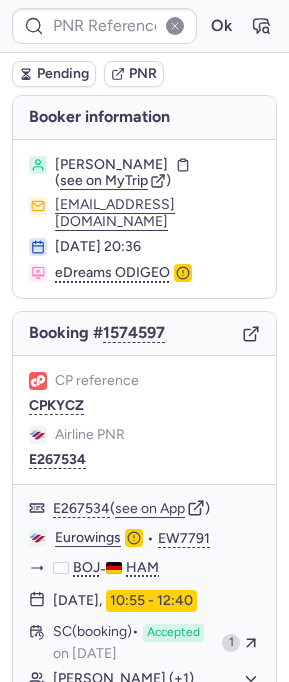 type on "CP8BL8" 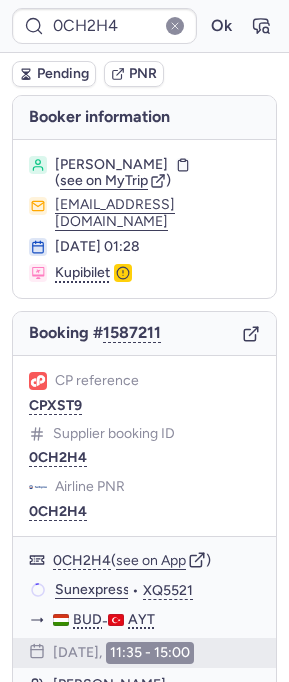 type on "CPTTUQ" 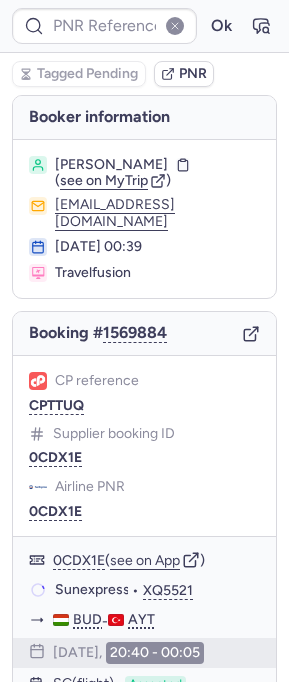 type on "CPIRRL" 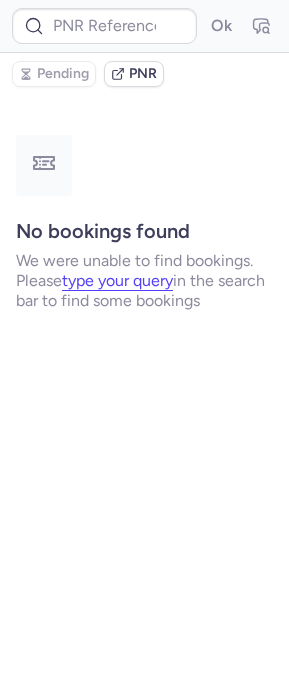 type on "CPVMRW" 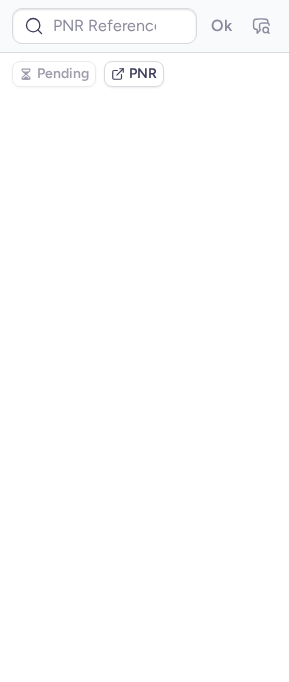 type on "CP953R" 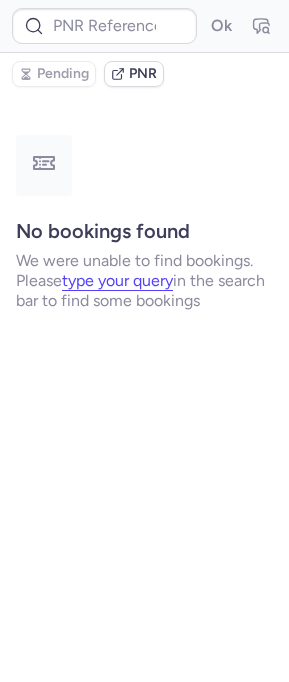 type on "CPT5JI" 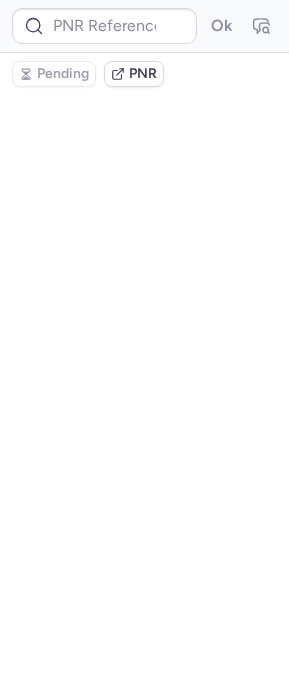 type on "CPREGP" 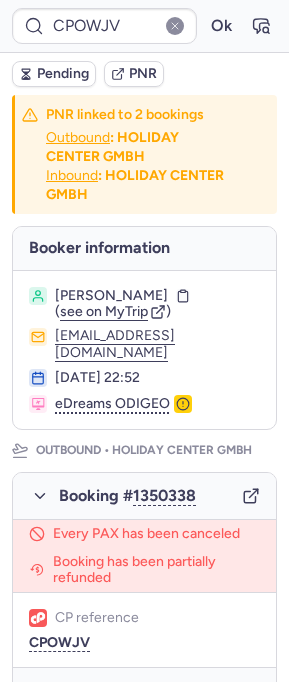 type on "CPZ478" 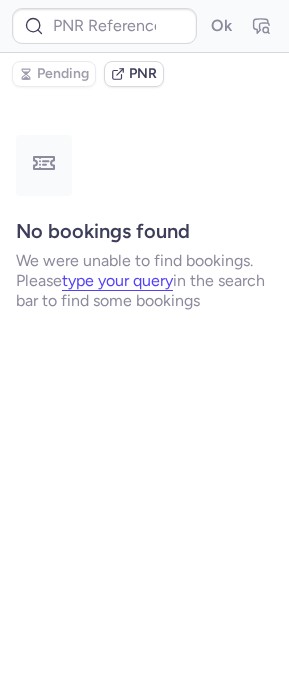 type on "CPMFR7" 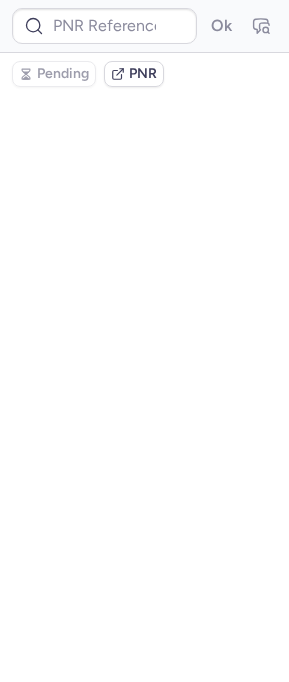 type on "CPTA28" 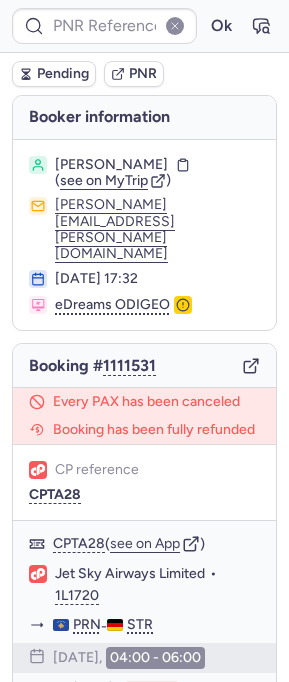 type on "CPSDJW" 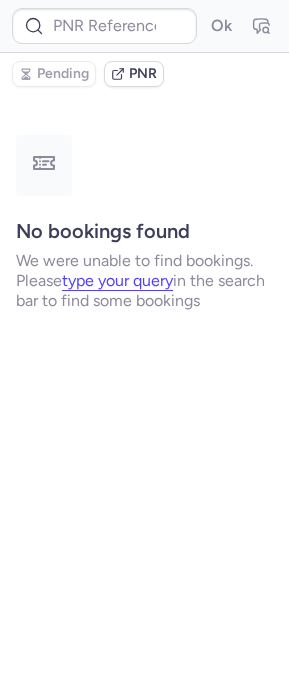 type on "CP8XK5" 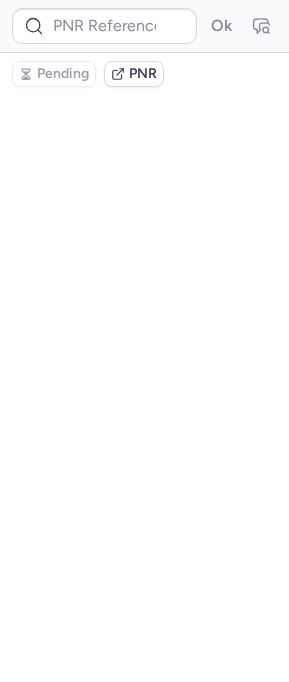 type on "CPVM66" 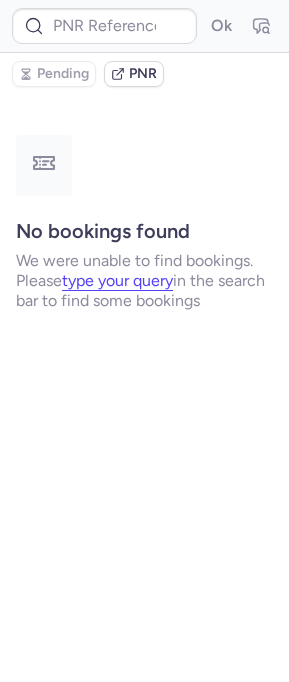 type on "CP3XWN" 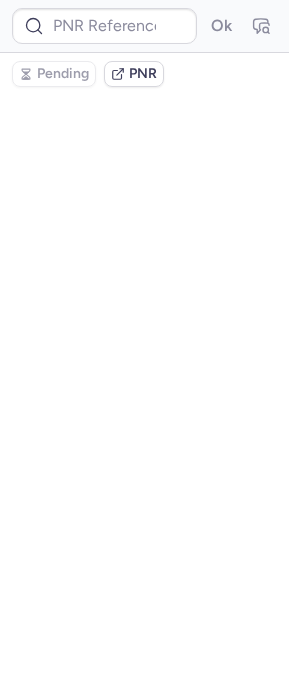 type on "CP38I3" 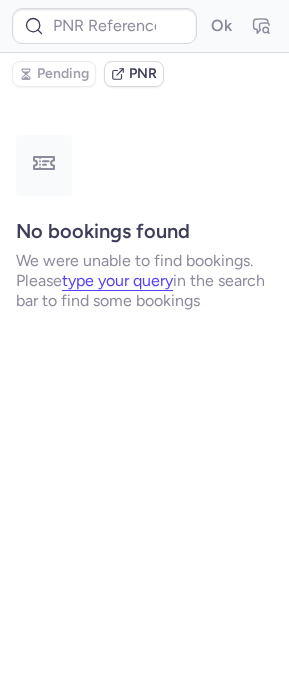 type on "CP46LB" 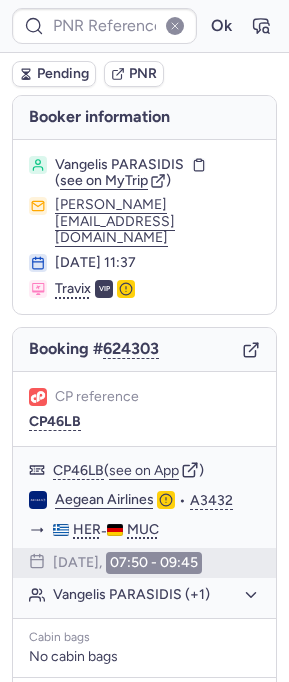 type on "CPPTON" 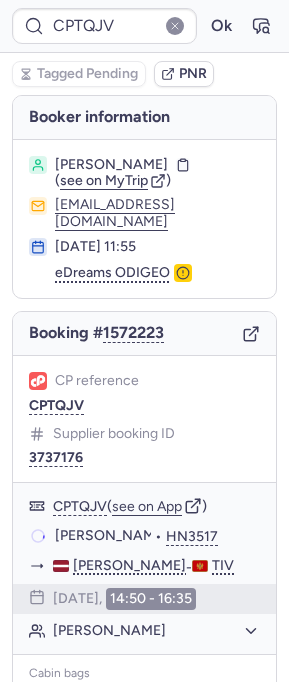 scroll, scrollTop: 433, scrollLeft: 0, axis: vertical 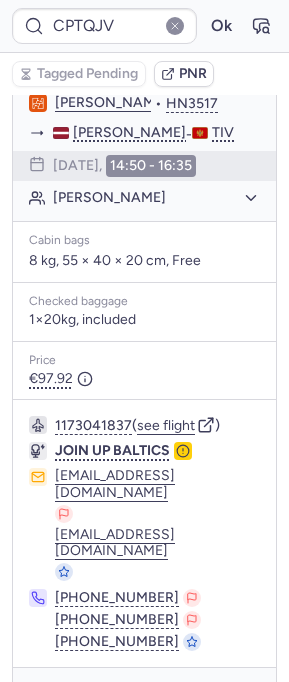 type on "CPTTUQ" 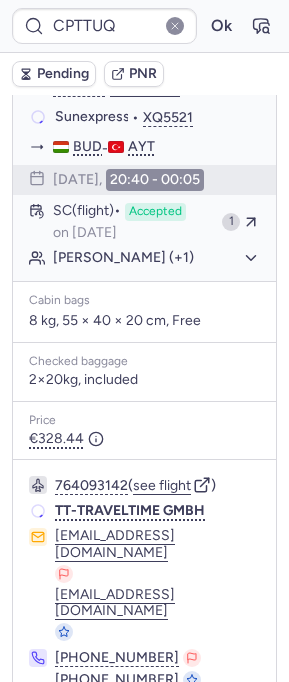scroll, scrollTop: 433, scrollLeft: 0, axis: vertical 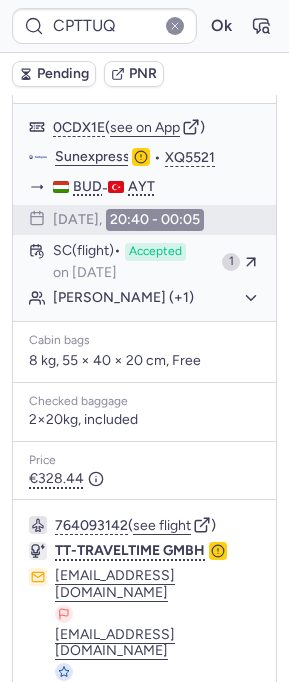 click on "Pending" at bounding box center (54, 74) 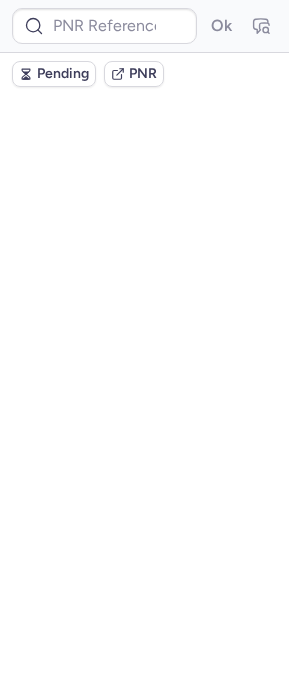scroll, scrollTop: 0, scrollLeft: 0, axis: both 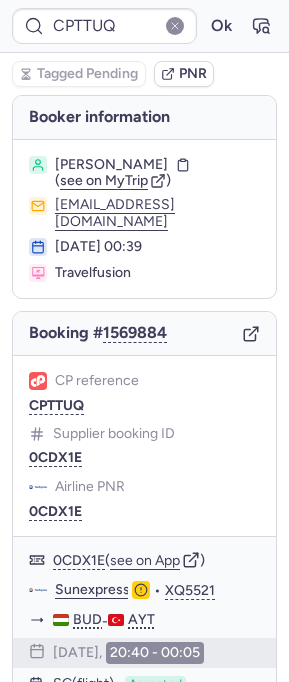 type on "CP74IW" 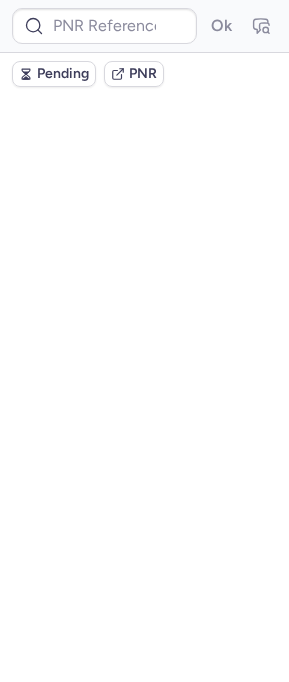 scroll, scrollTop: 0, scrollLeft: 0, axis: both 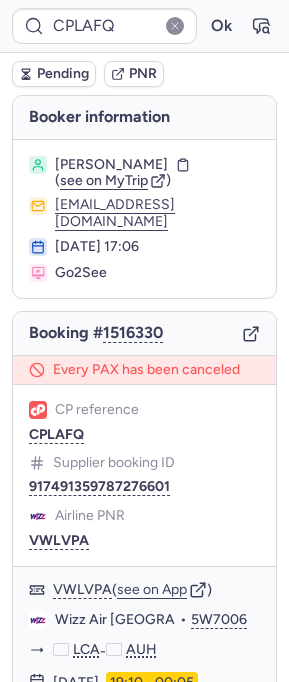 type on "CPDI5R" 